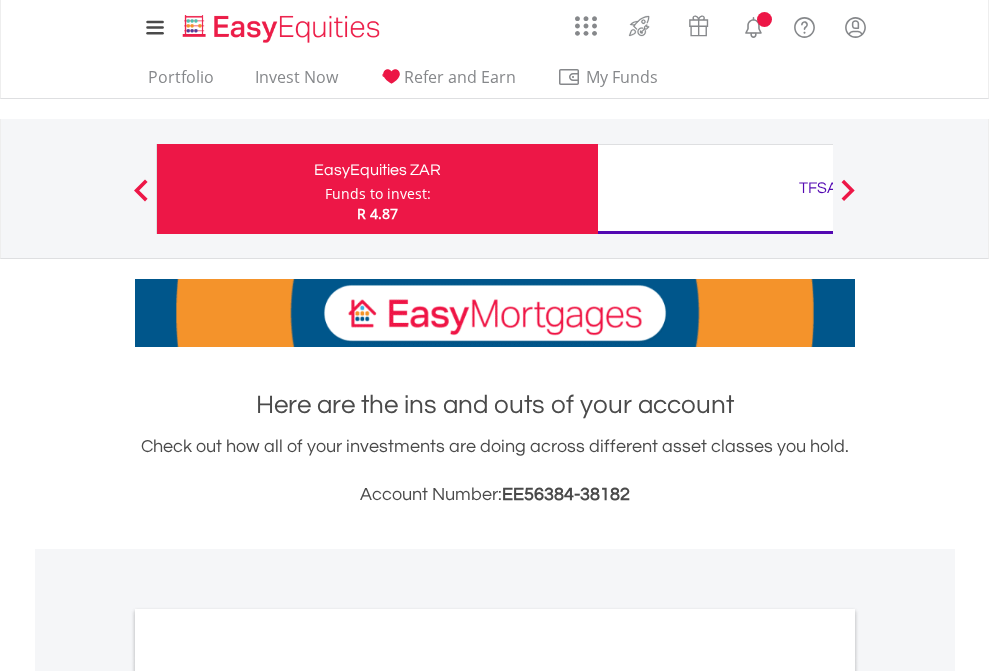 scroll, scrollTop: 0, scrollLeft: 0, axis: both 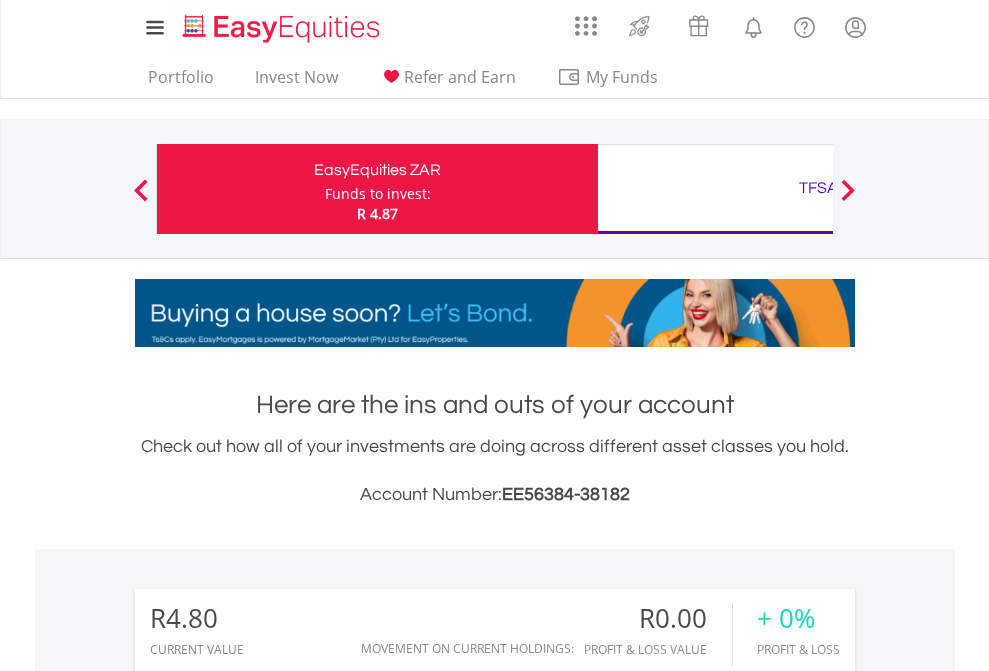 click on "Funds to invest:" at bounding box center [378, 194] 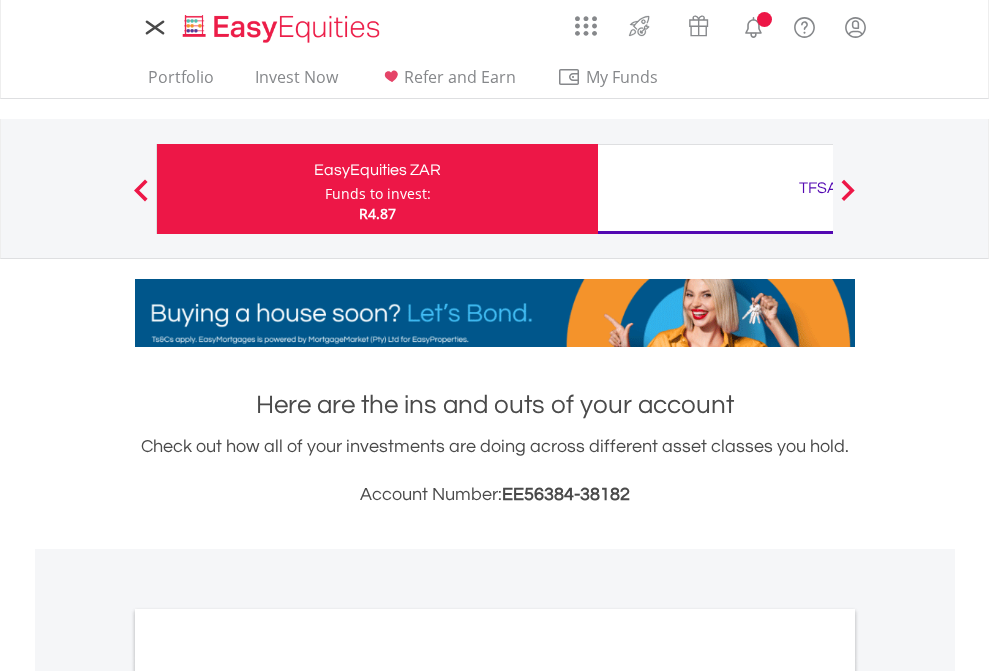 scroll, scrollTop: 0, scrollLeft: 0, axis: both 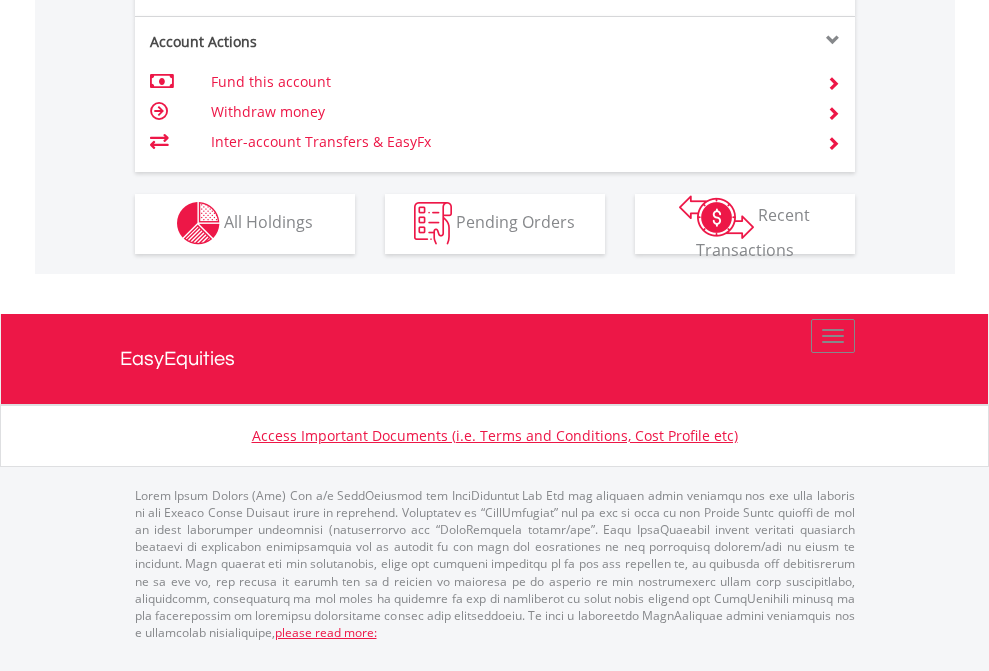 click on "Investment types" at bounding box center (706, -353) 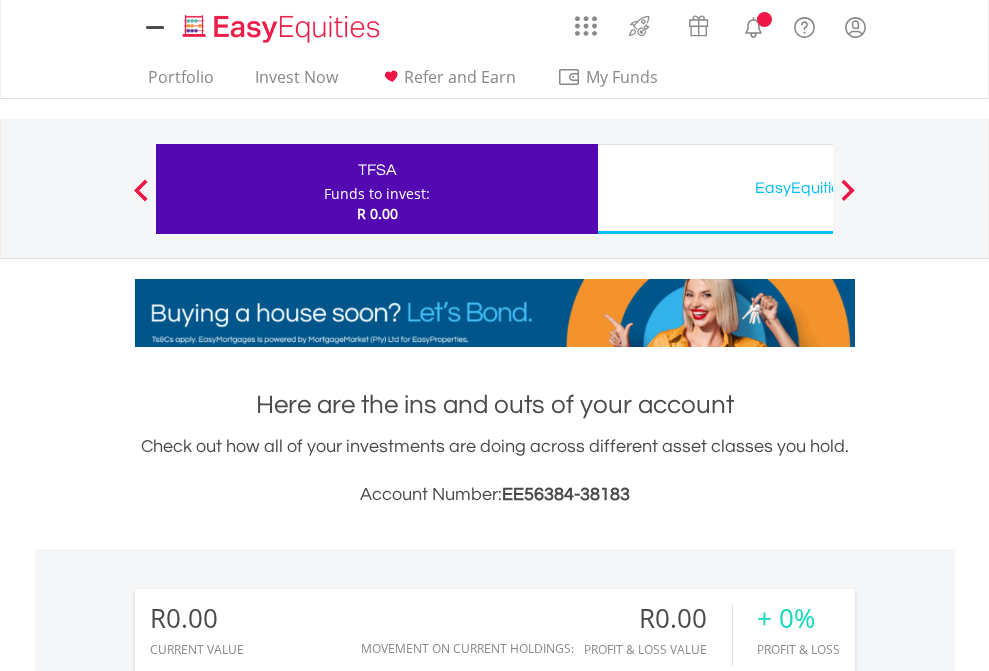 scroll, scrollTop: 0, scrollLeft: 0, axis: both 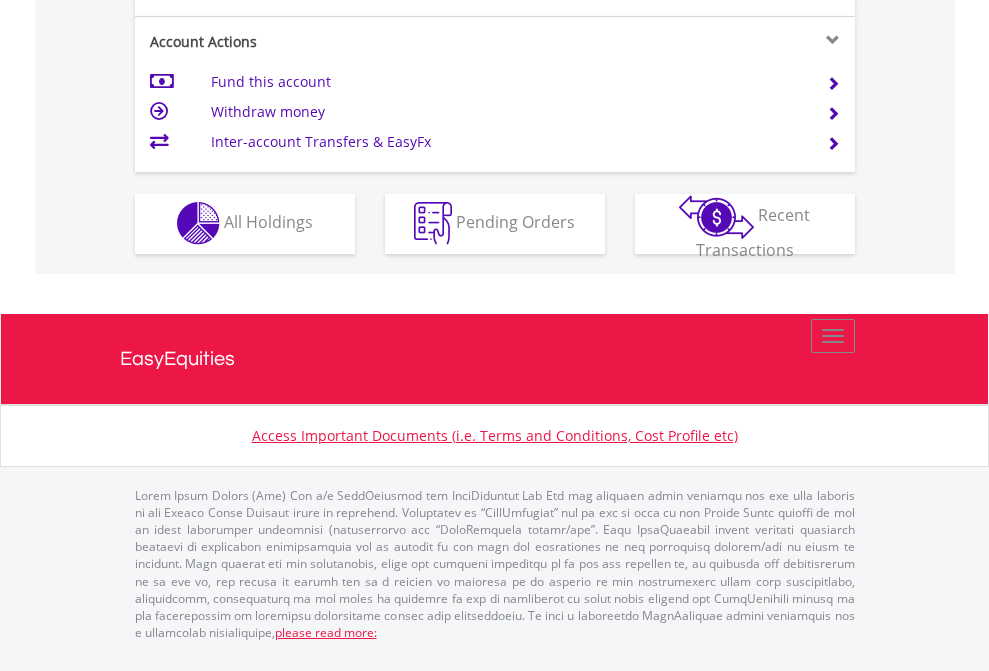 click on "Investment types" at bounding box center (706, -353) 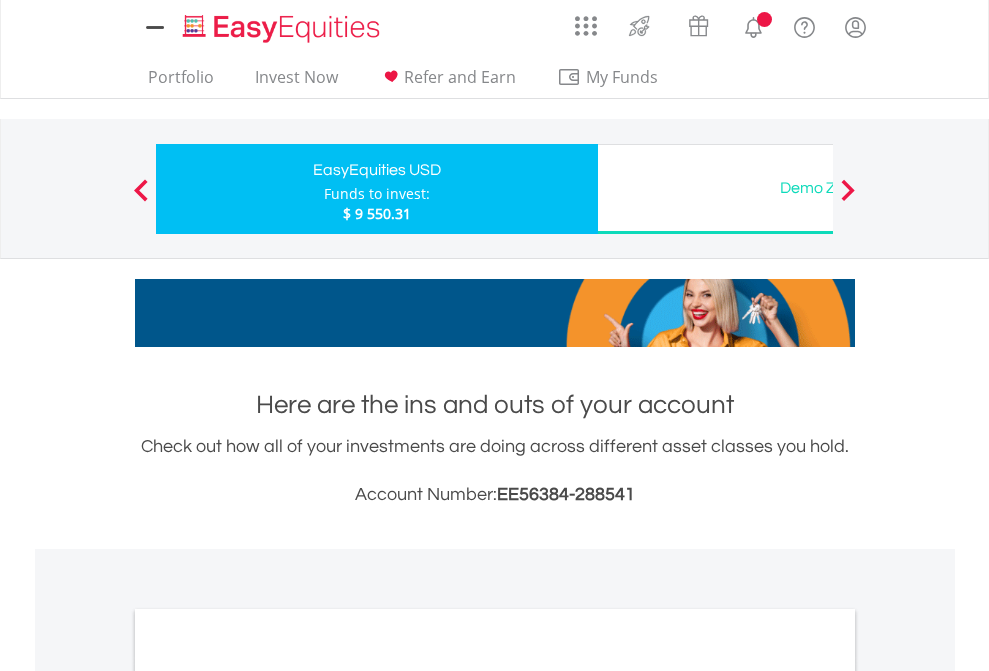 scroll, scrollTop: 0, scrollLeft: 0, axis: both 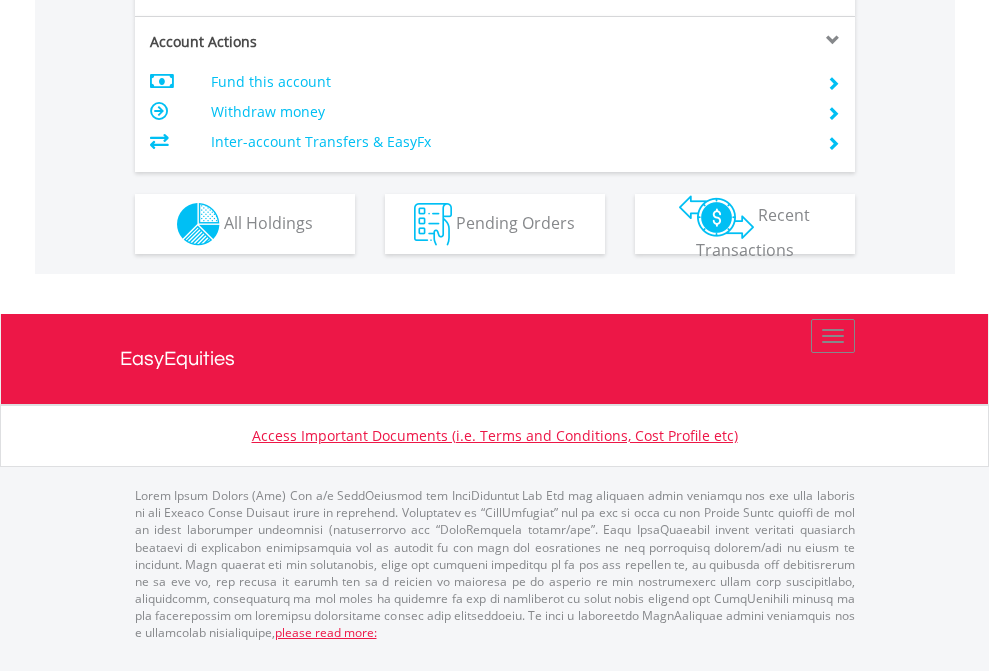 click on "Investment types" at bounding box center (706, -337) 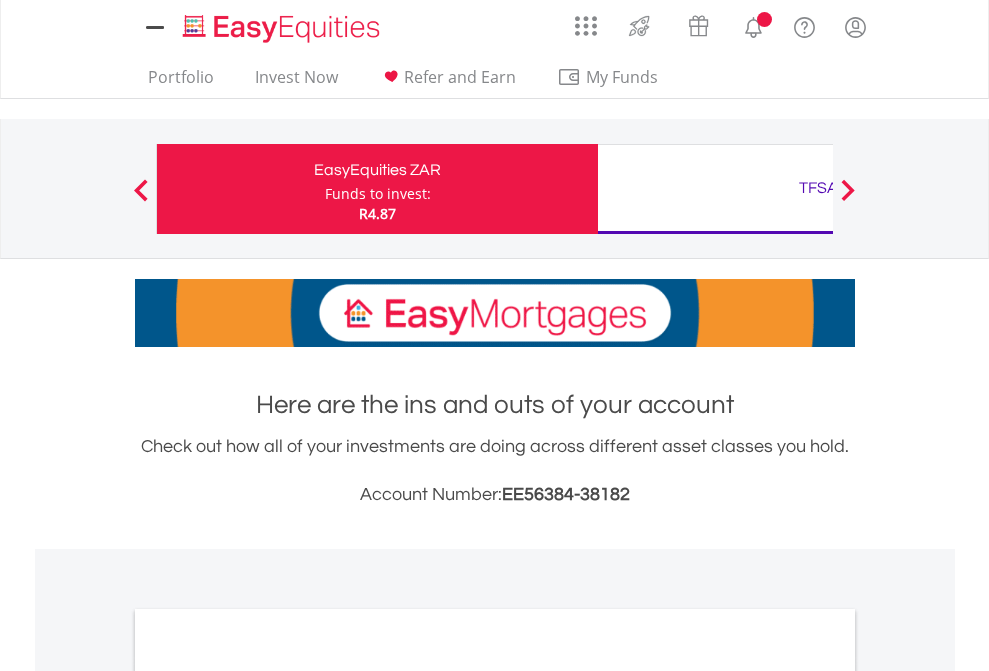 scroll, scrollTop: 0, scrollLeft: 0, axis: both 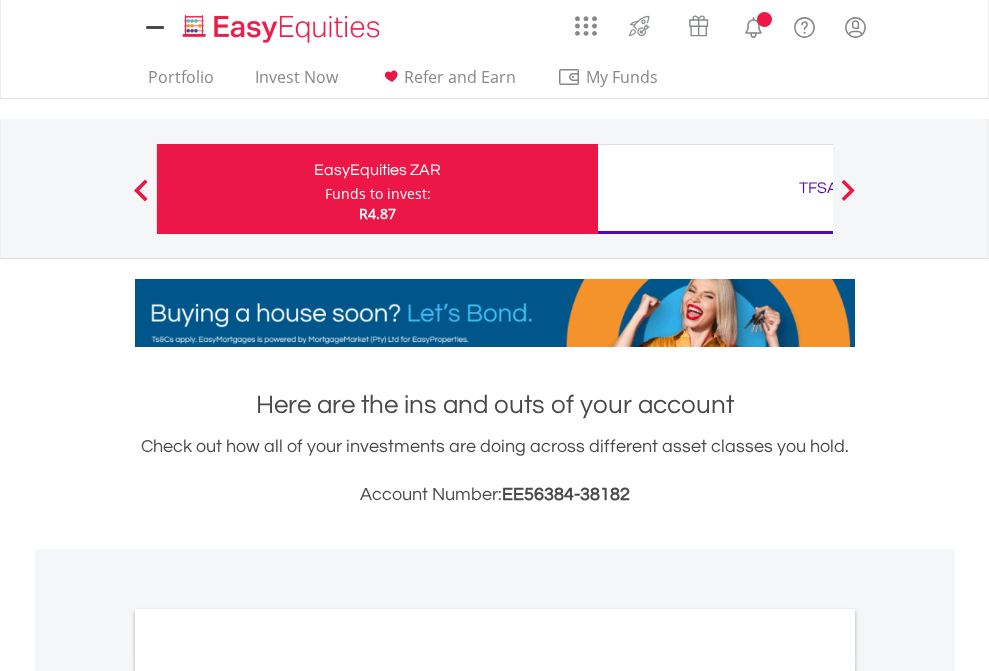 click on "All Holdings" at bounding box center (268, 1096) 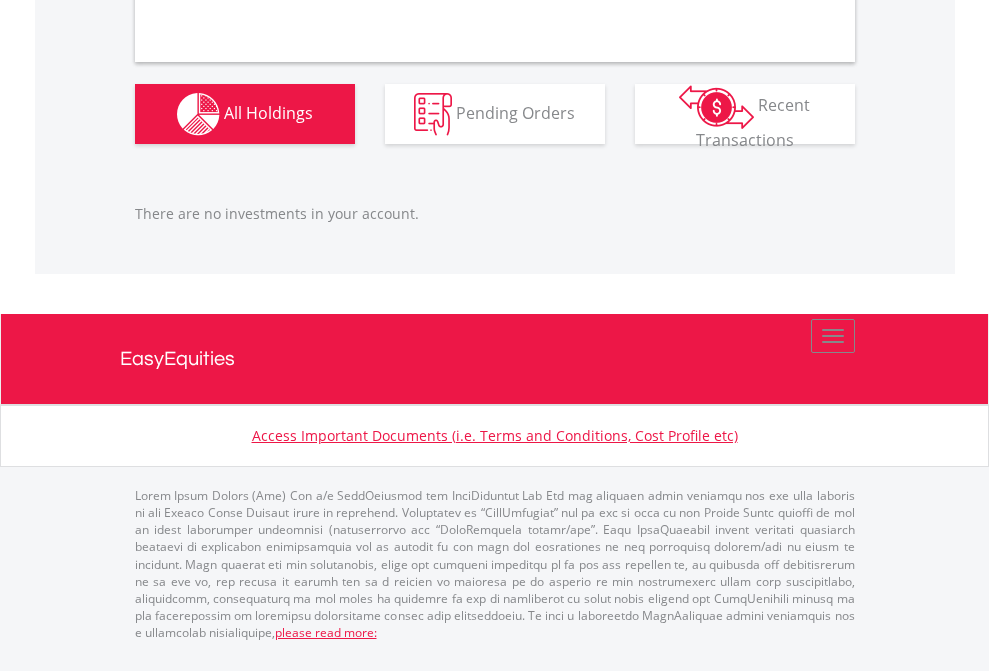 scroll, scrollTop: 1980, scrollLeft: 0, axis: vertical 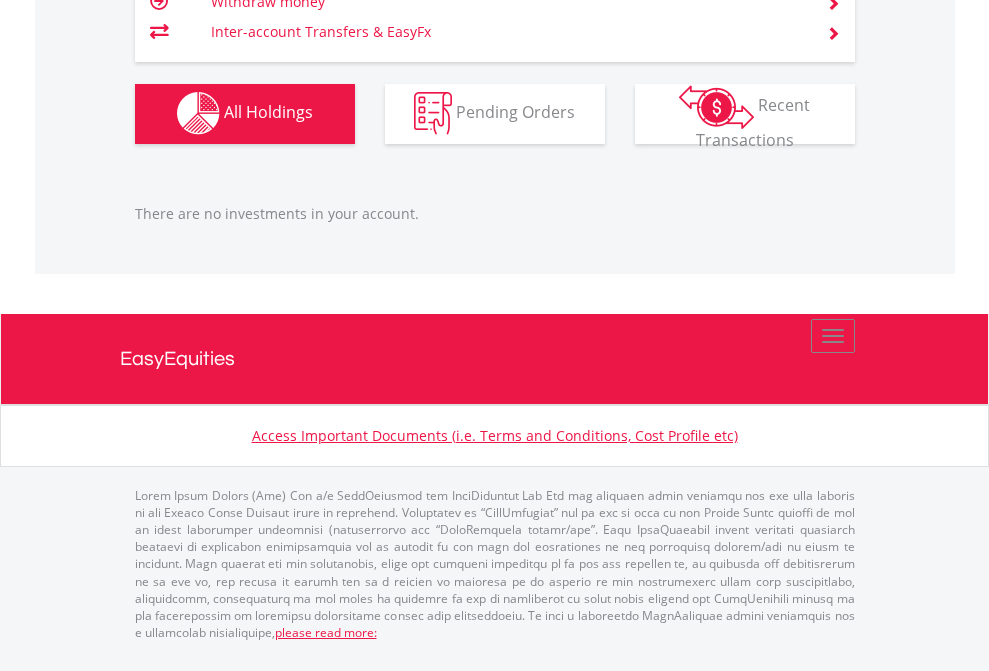 click on "TFSA" at bounding box center [818, -1142] 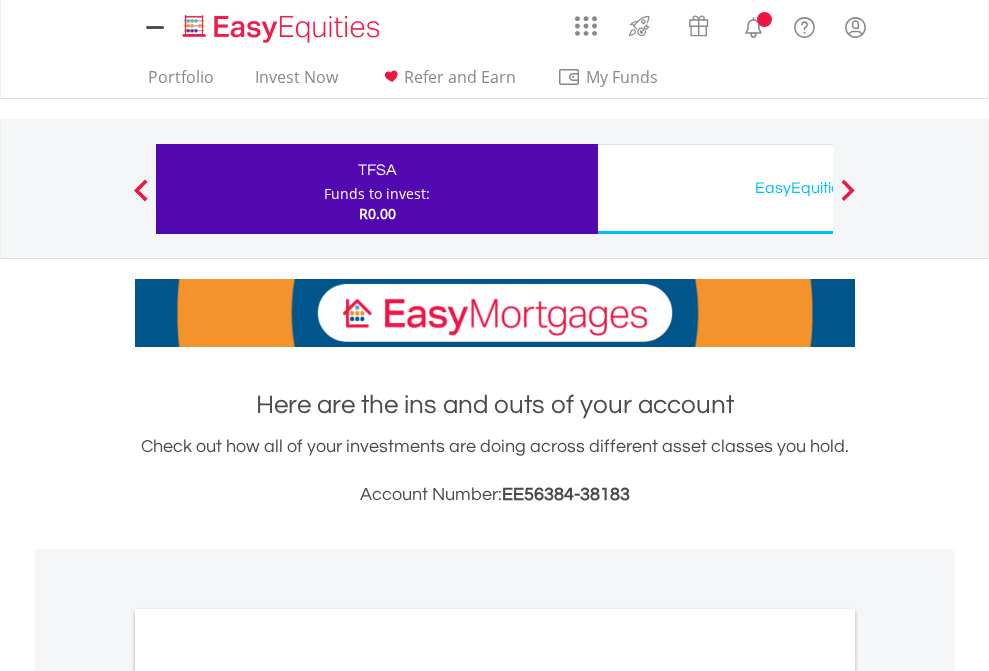 scroll, scrollTop: 0, scrollLeft: 0, axis: both 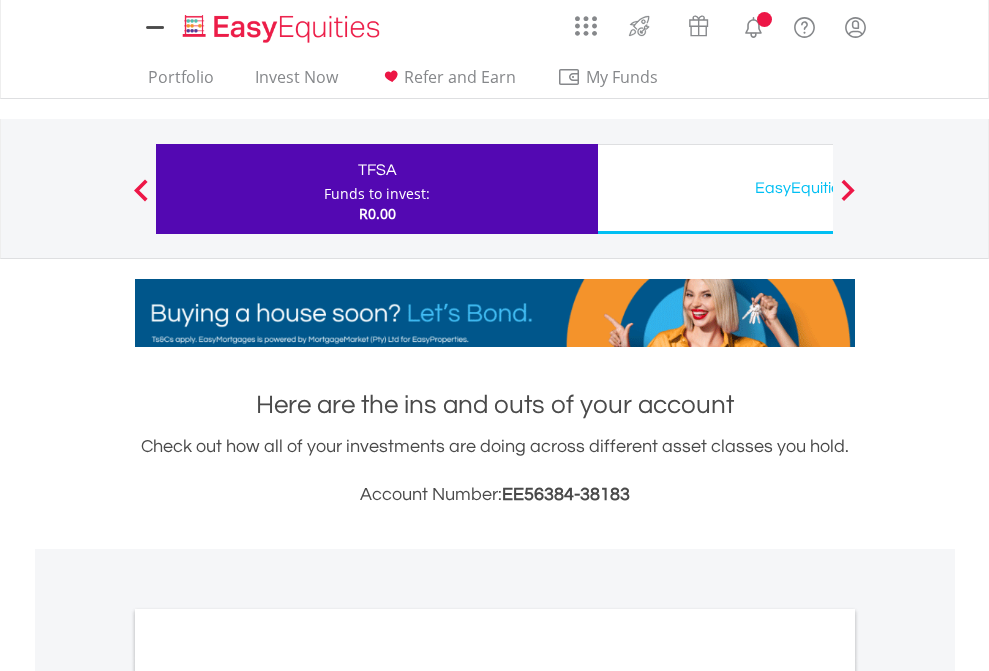 click on "All Holdings" at bounding box center (268, 1096) 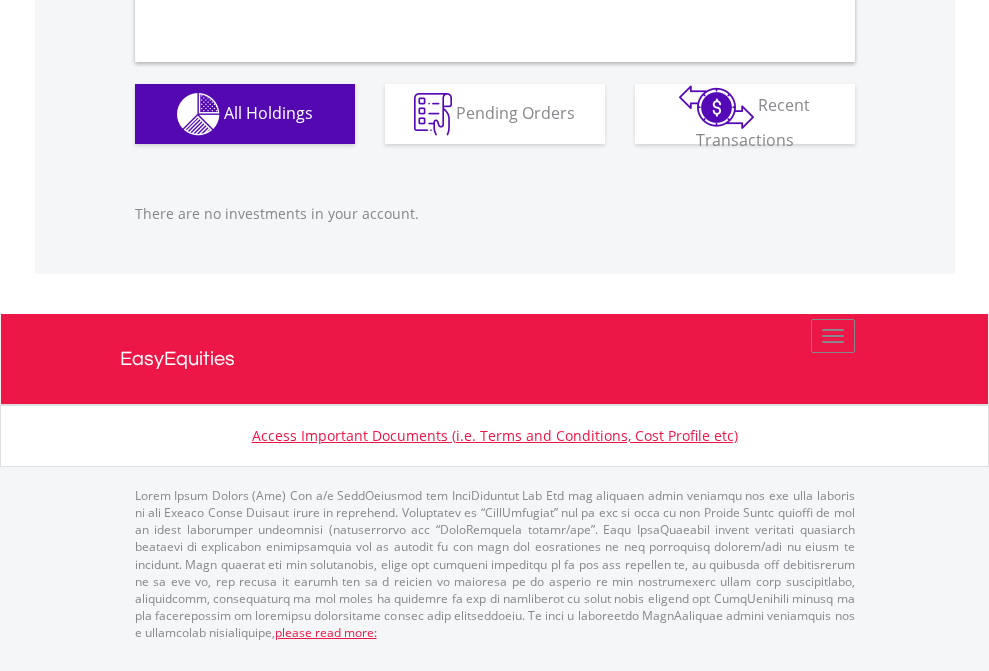 scroll, scrollTop: 1980, scrollLeft: 0, axis: vertical 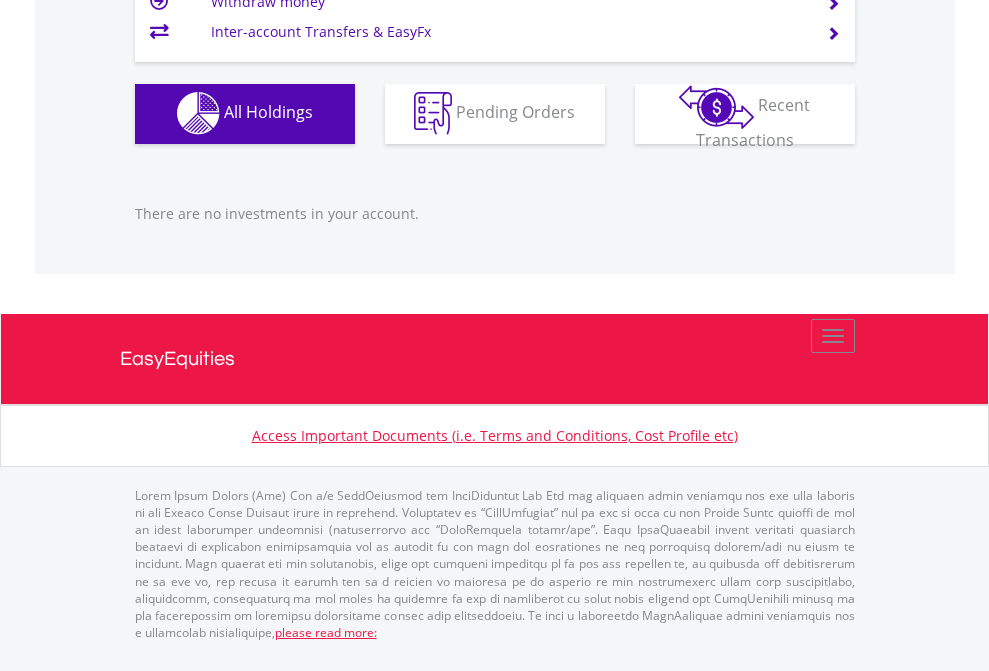 click on "EasyEquities USD" at bounding box center [818, -1142] 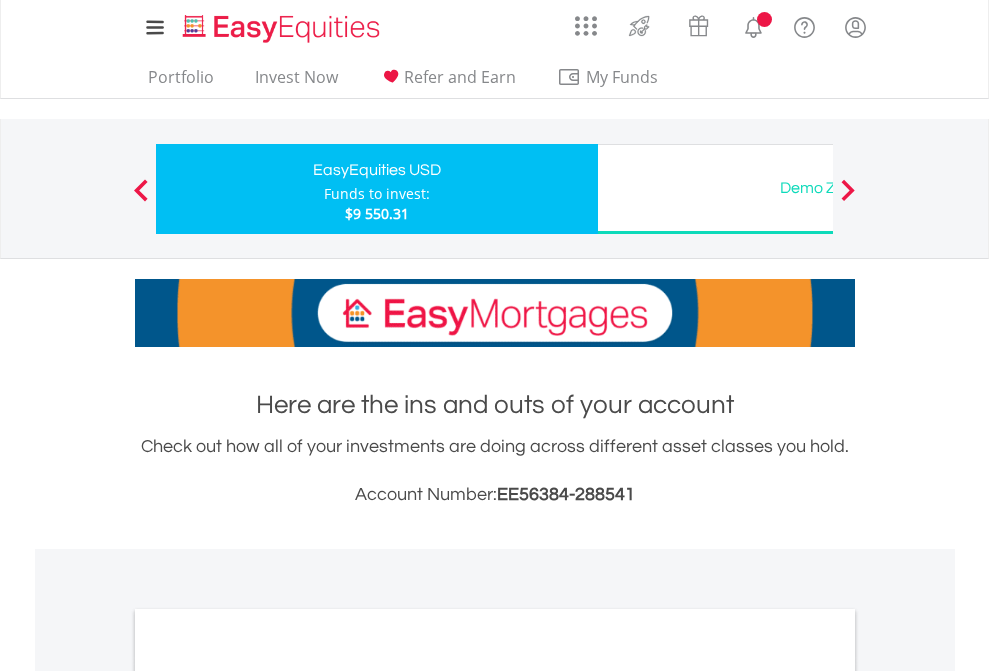 click on "All Holdings" at bounding box center [268, 1096] 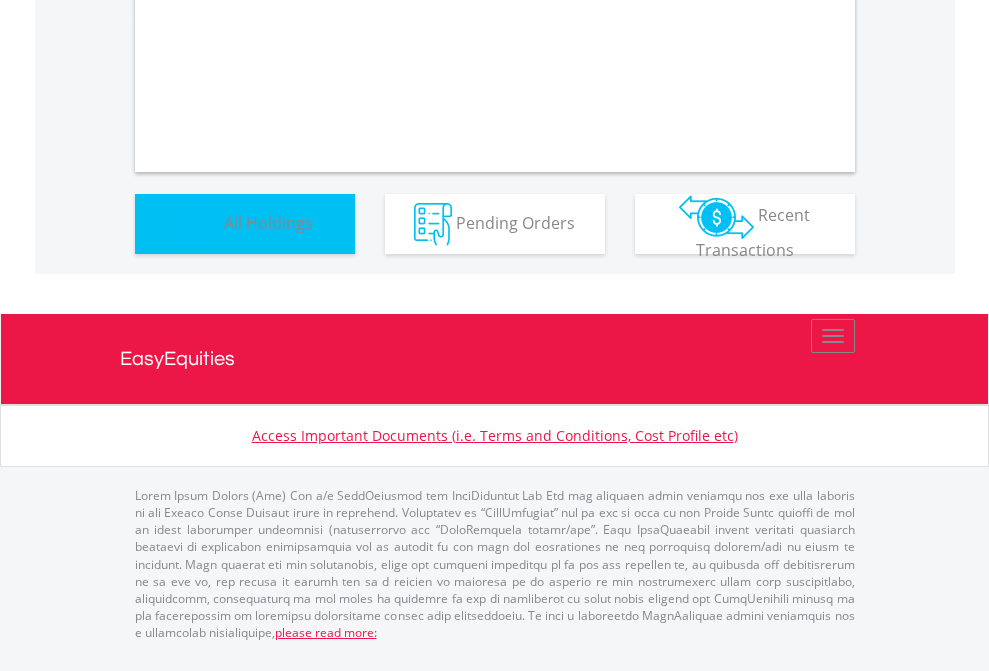 scroll, scrollTop: 1202, scrollLeft: 0, axis: vertical 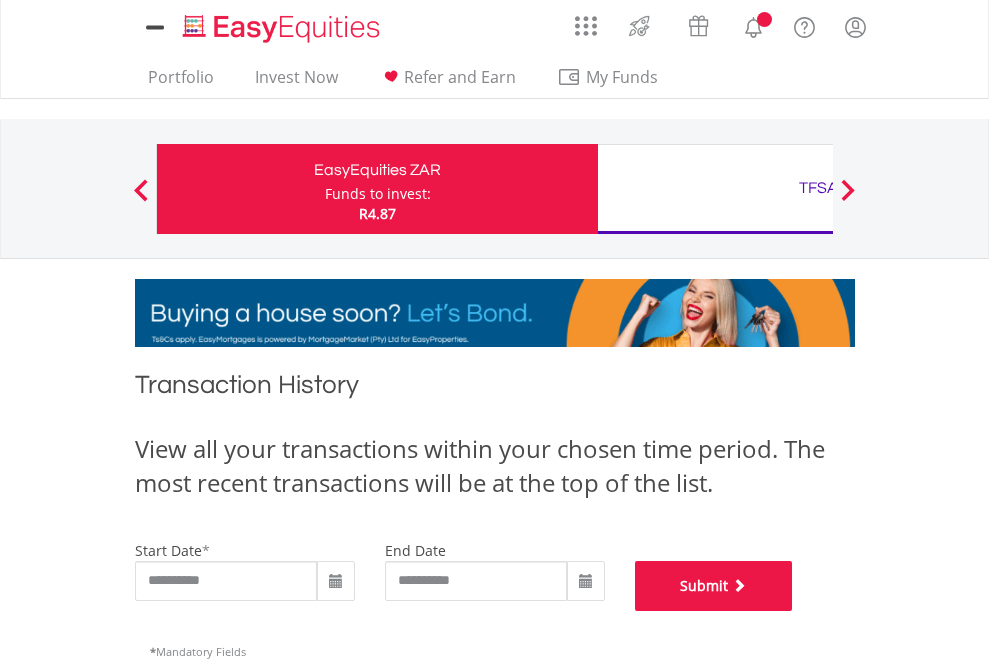 click on "Submit" at bounding box center (714, 586) 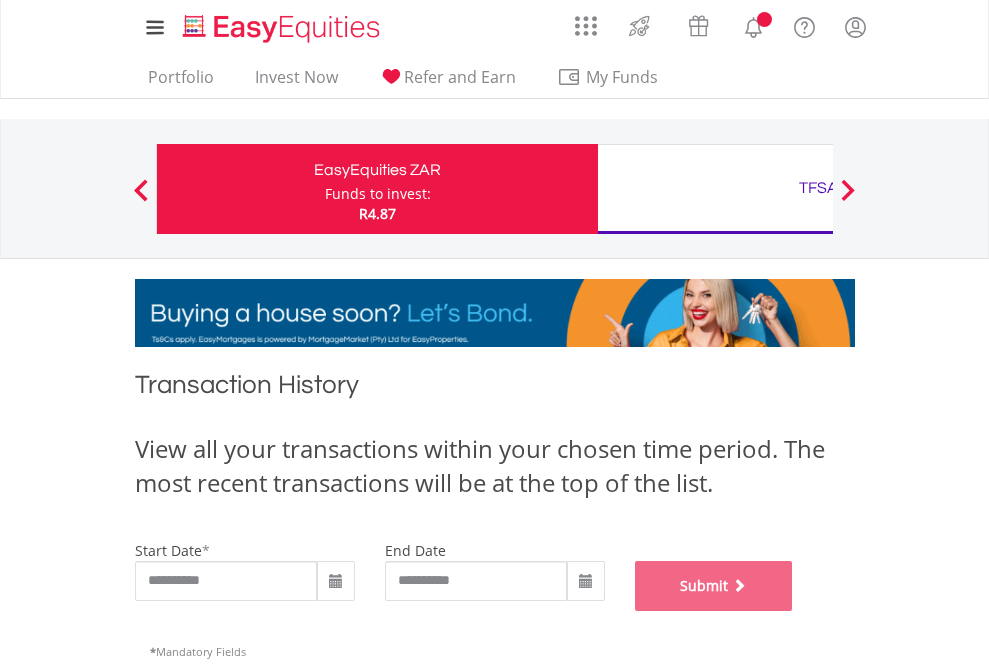 scroll, scrollTop: 811, scrollLeft: 0, axis: vertical 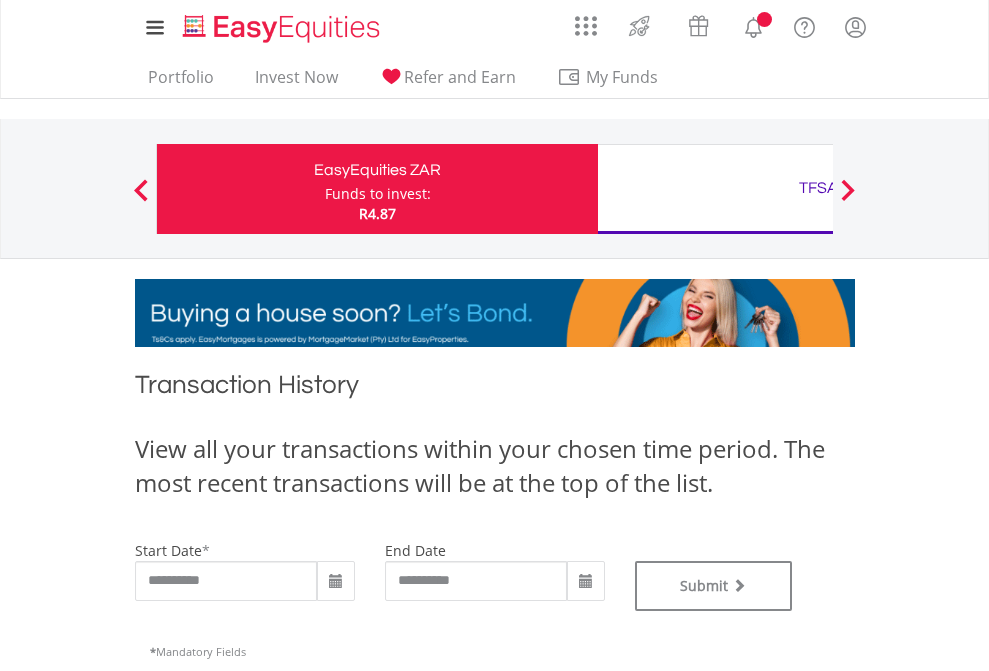 click on "TFSA" at bounding box center [818, 188] 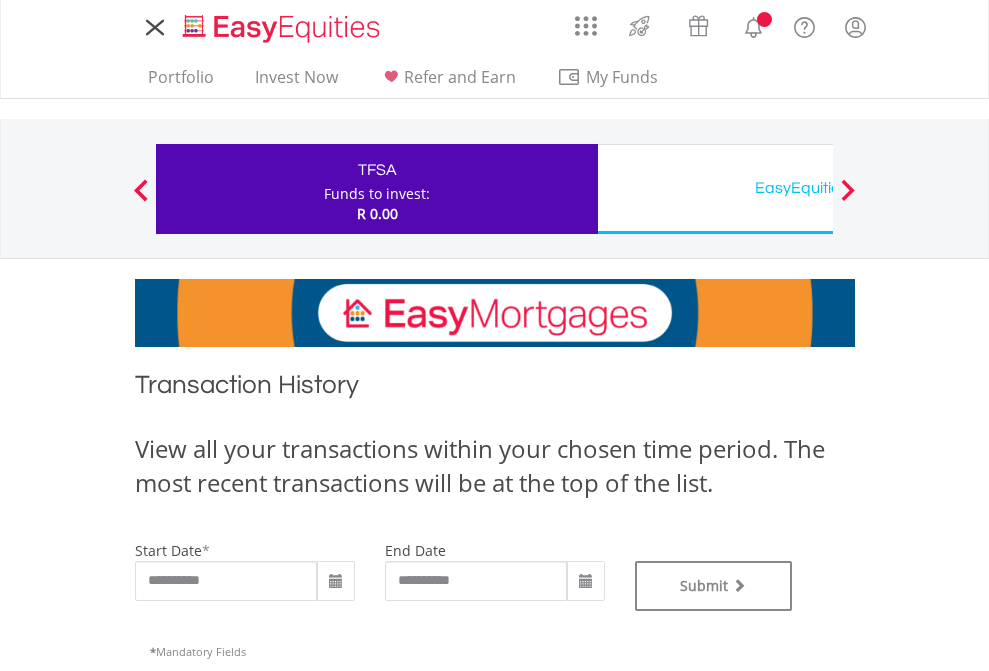 scroll, scrollTop: 0, scrollLeft: 0, axis: both 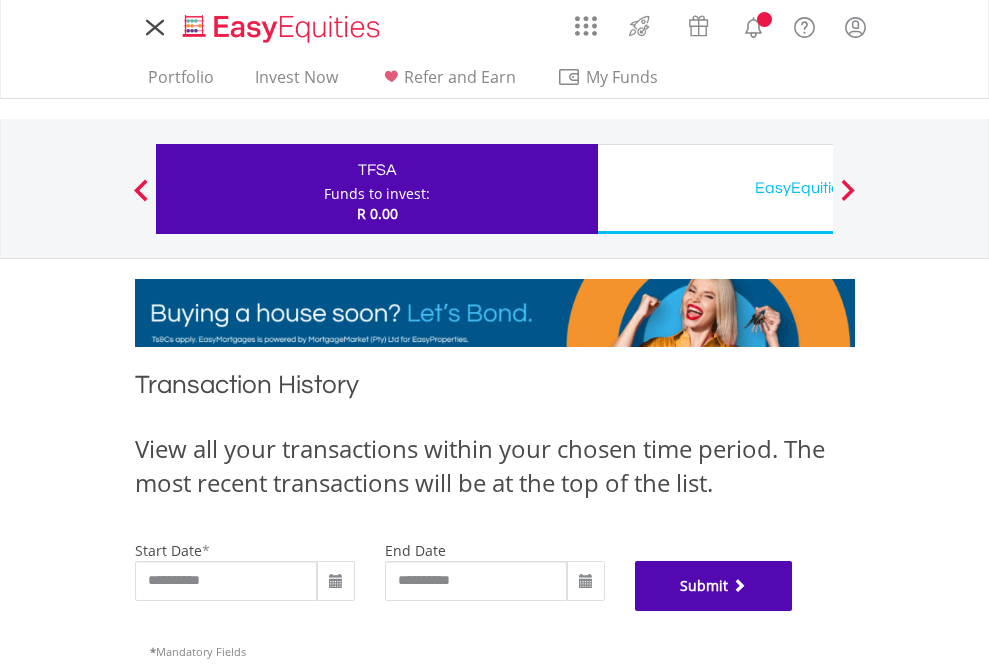 click on "Submit" at bounding box center (714, 586) 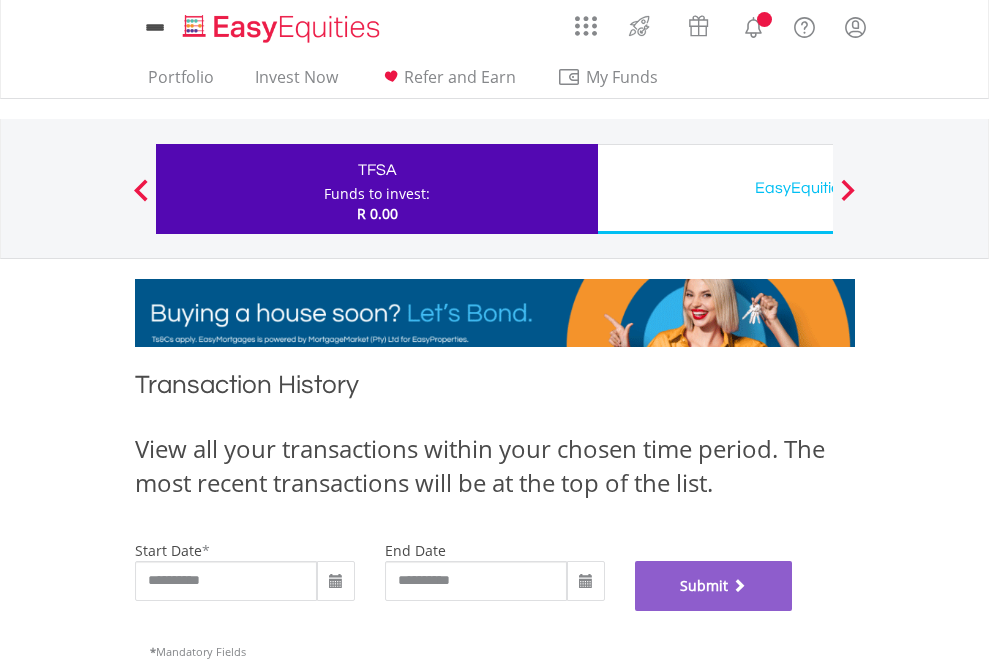 scroll, scrollTop: 811, scrollLeft: 0, axis: vertical 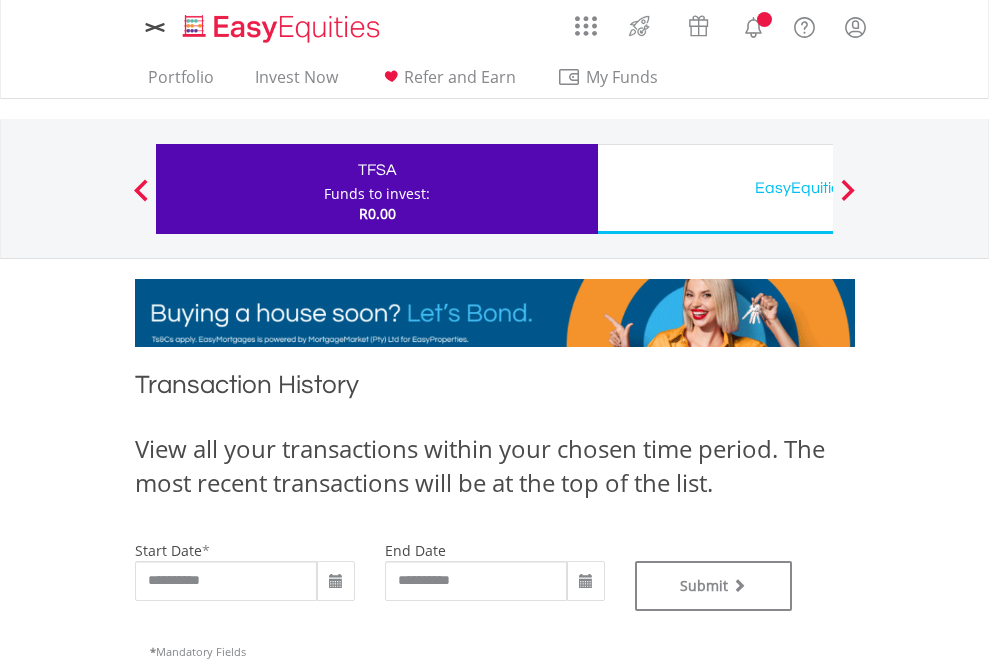 click on "EasyEquities USD" at bounding box center (818, 188) 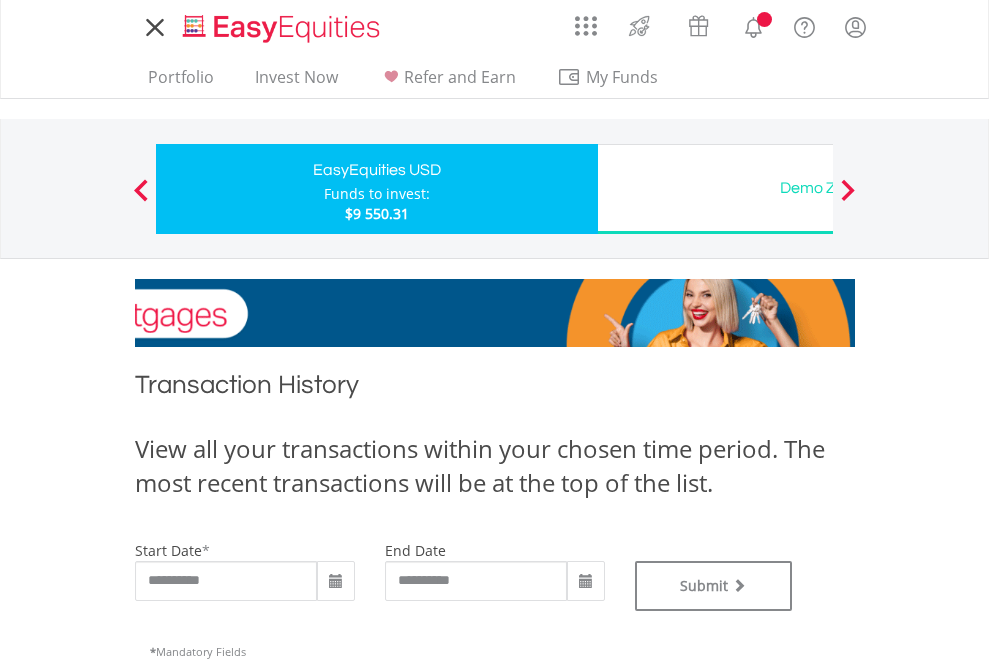 scroll, scrollTop: 0, scrollLeft: 0, axis: both 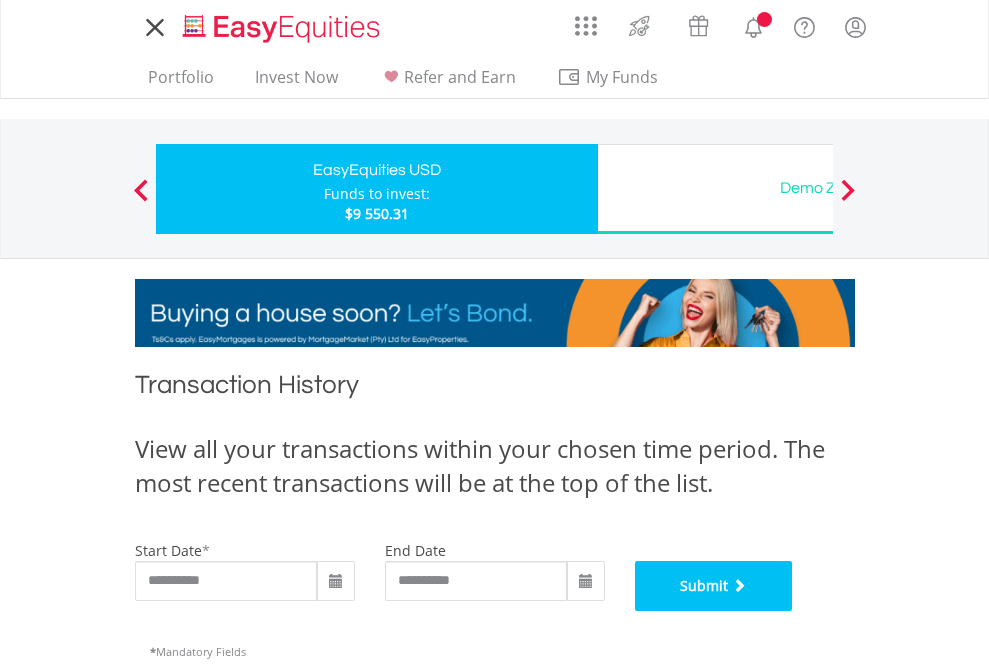 click on "Submit" at bounding box center [714, 586] 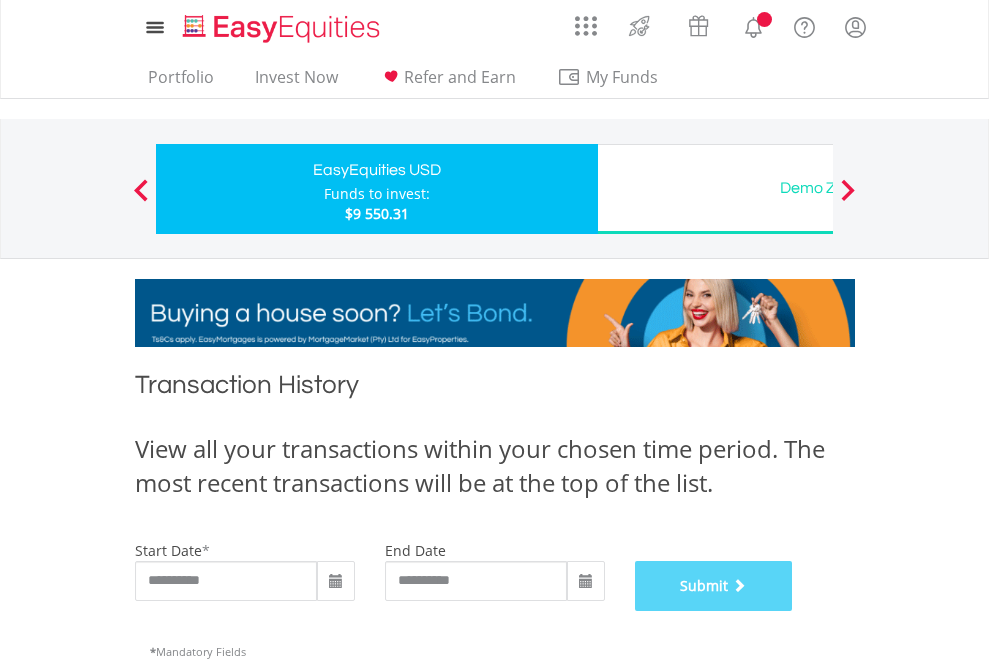 scroll, scrollTop: 811, scrollLeft: 0, axis: vertical 